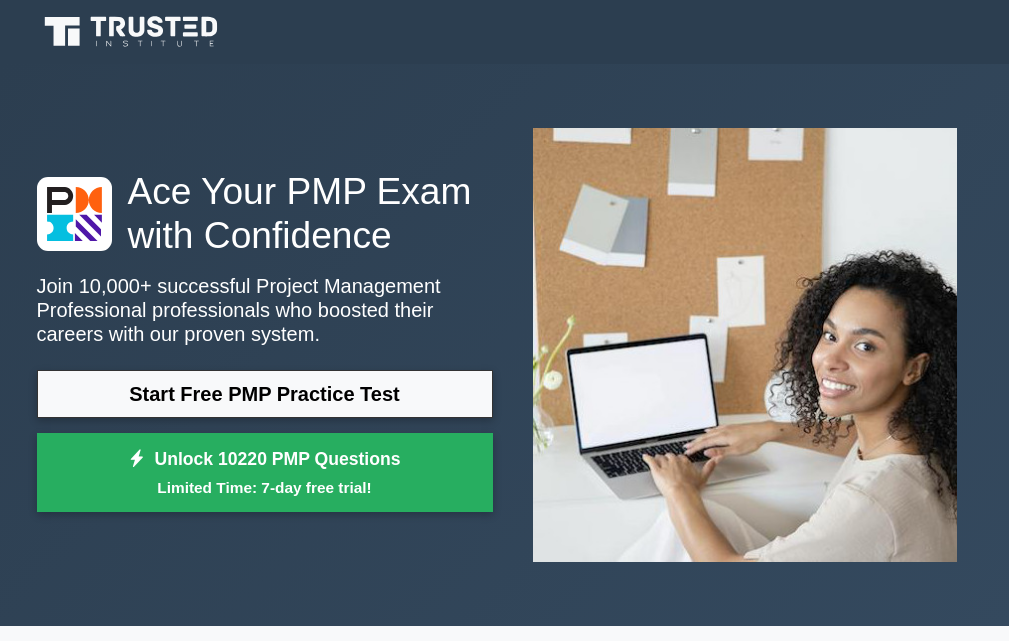 scroll, scrollTop: 0, scrollLeft: 0, axis: both 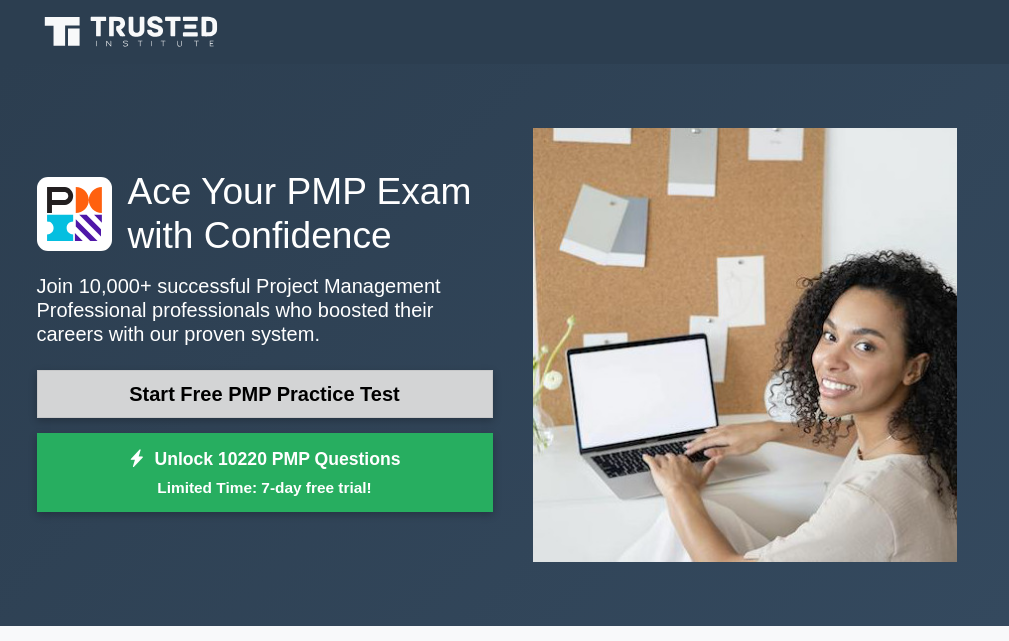 click on "Start Free PMP Practice Test" at bounding box center [265, 394] 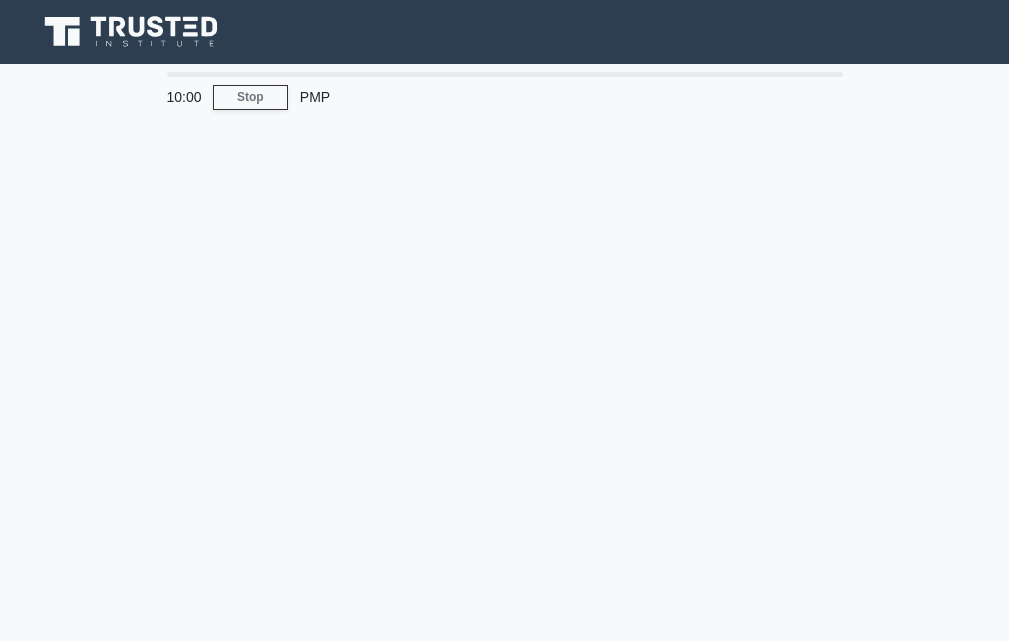 scroll, scrollTop: 0, scrollLeft: 0, axis: both 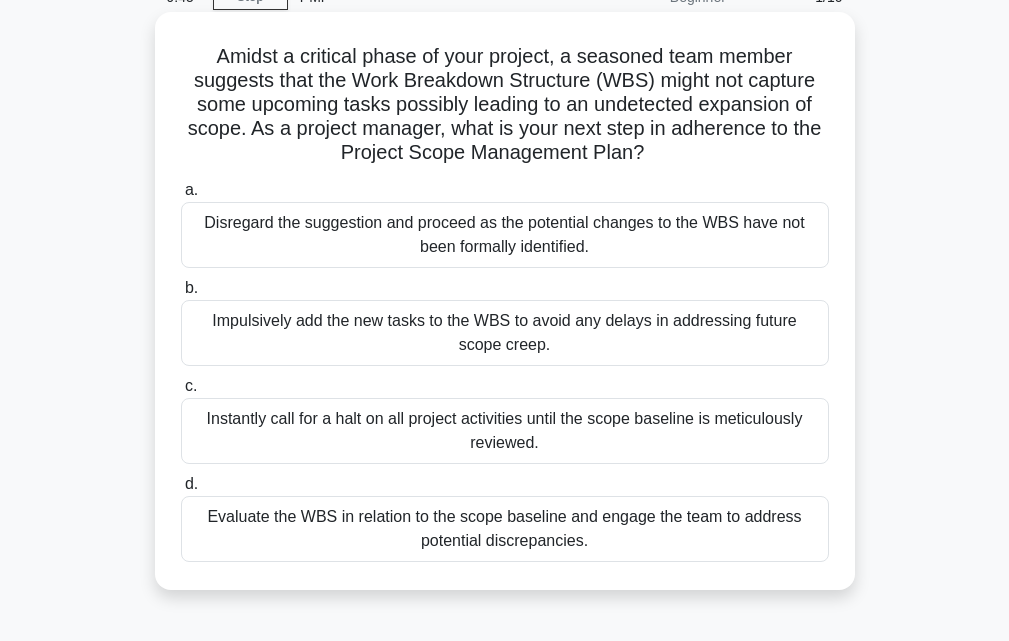 click on "Disregard the suggestion and proceed as the potential changes to the WBS have not been formally identified." at bounding box center [505, 235] 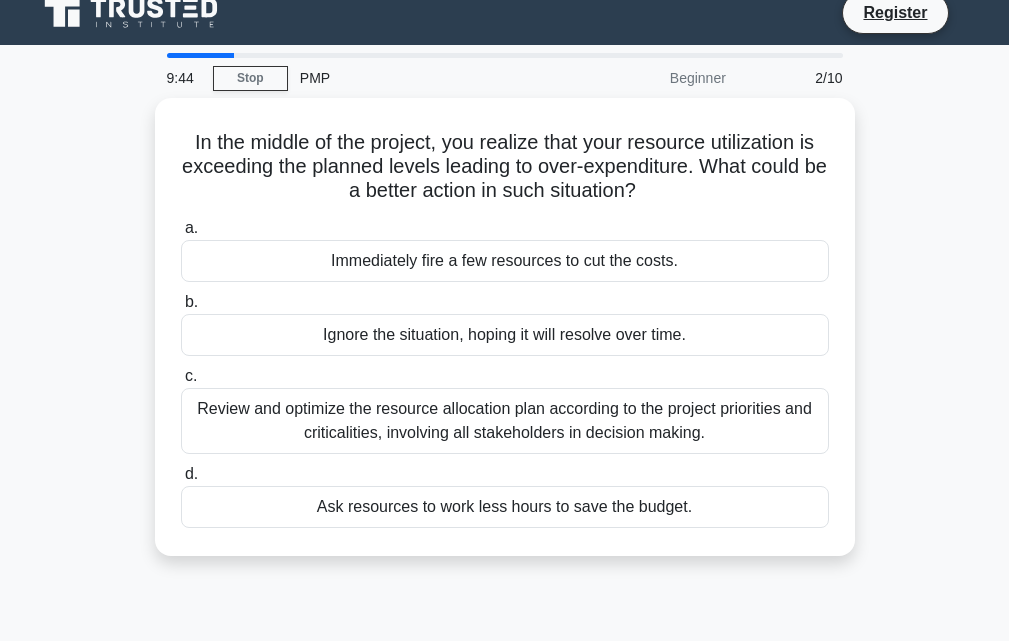 scroll, scrollTop: 0, scrollLeft: 0, axis: both 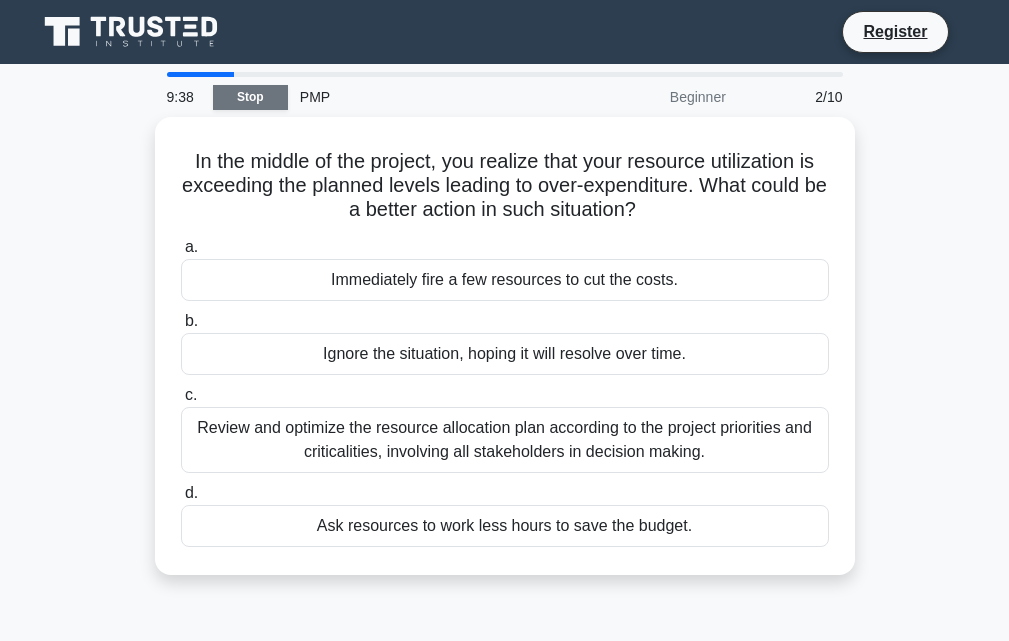 click on "Stop" at bounding box center [250, 97] 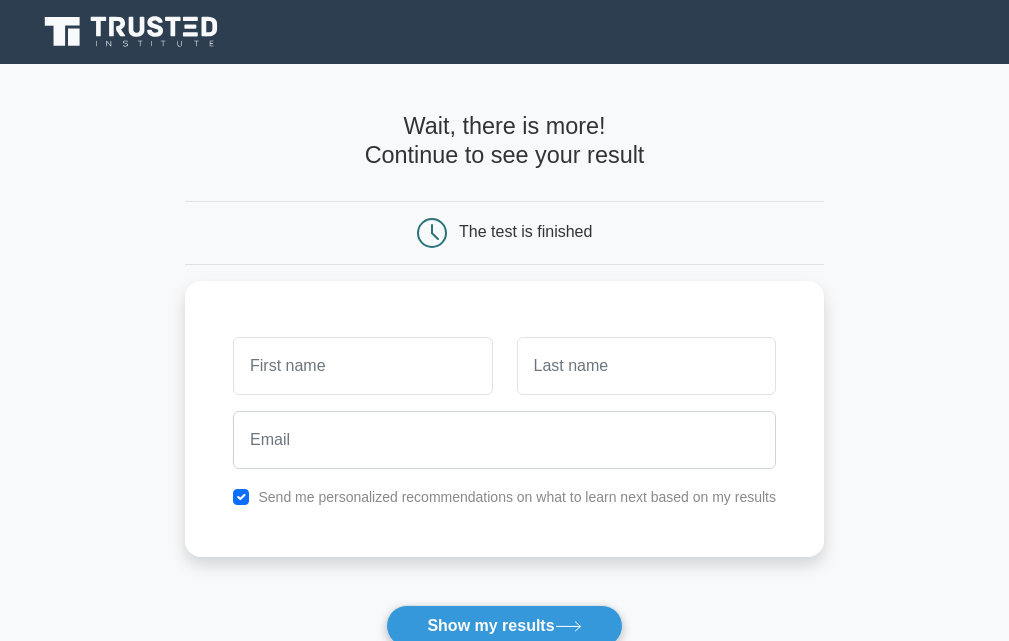 scroll, scrollTop: 0, scrollLeft: 0, axis: both 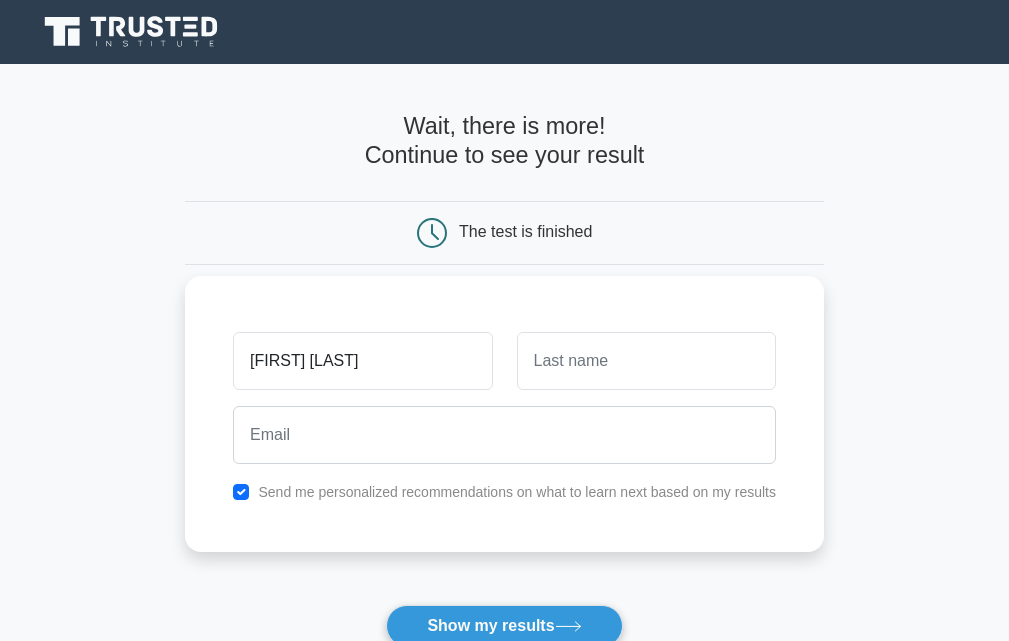 type on "LYNN WANJIKU" 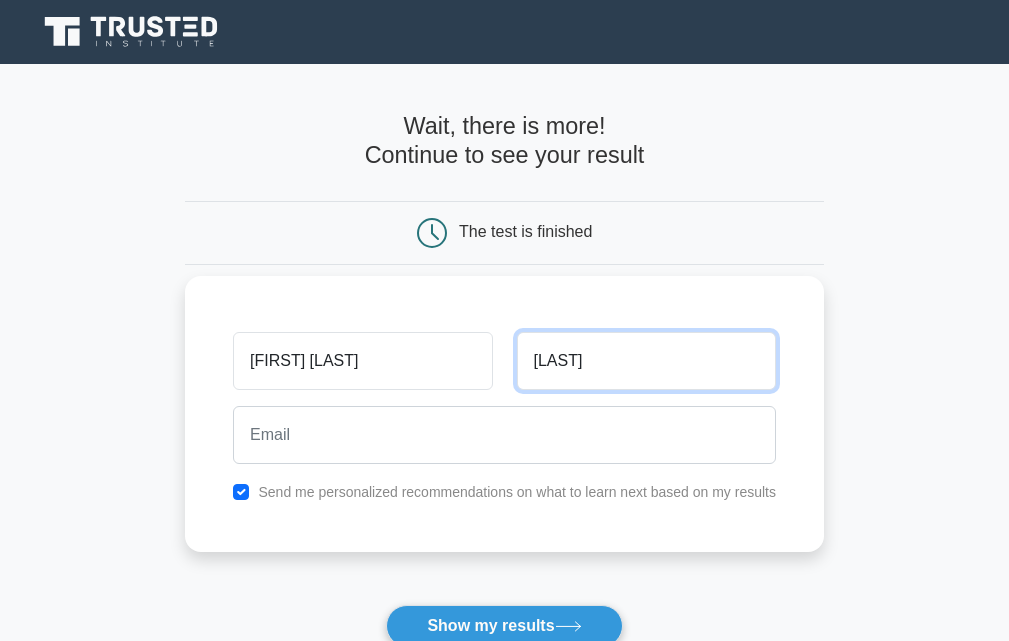 type on "MWANGI" 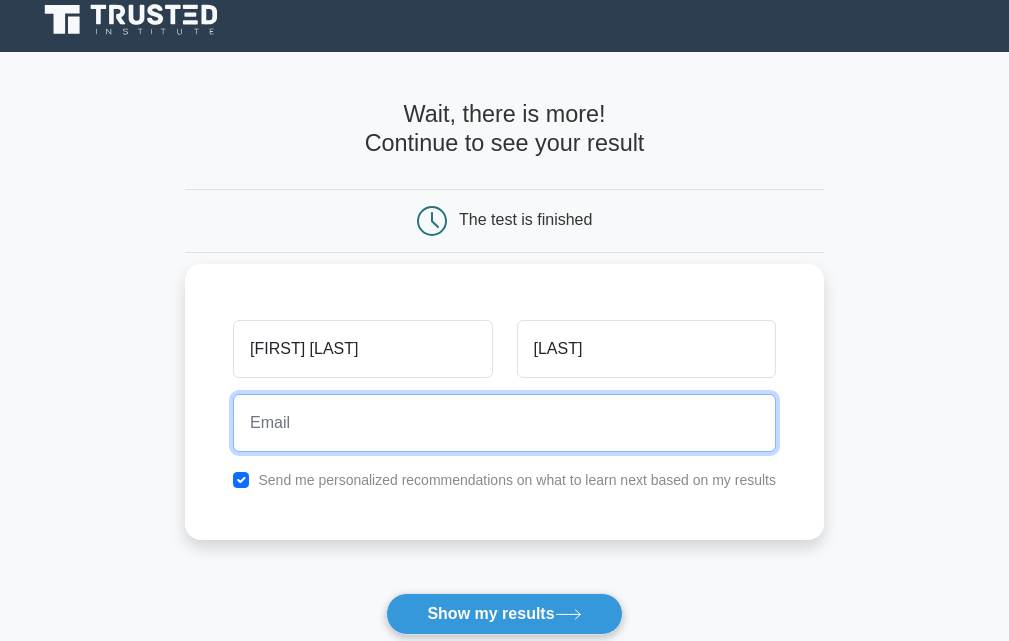 scroll, scrollTop: 0, scrollLeft: 0, axis: both 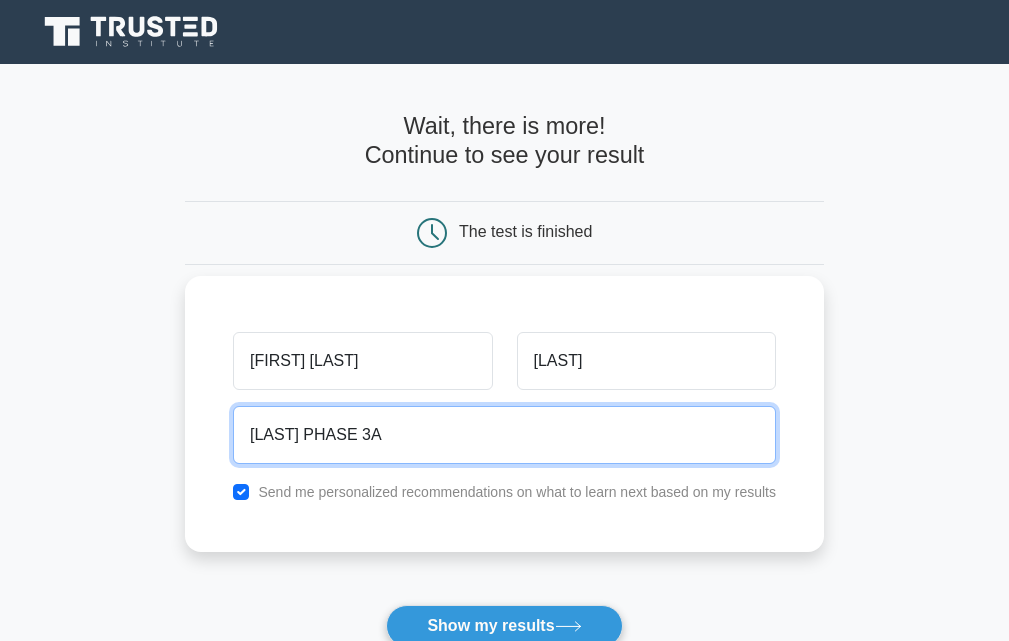 click on "Show my results" at bounding box center [504, 626] 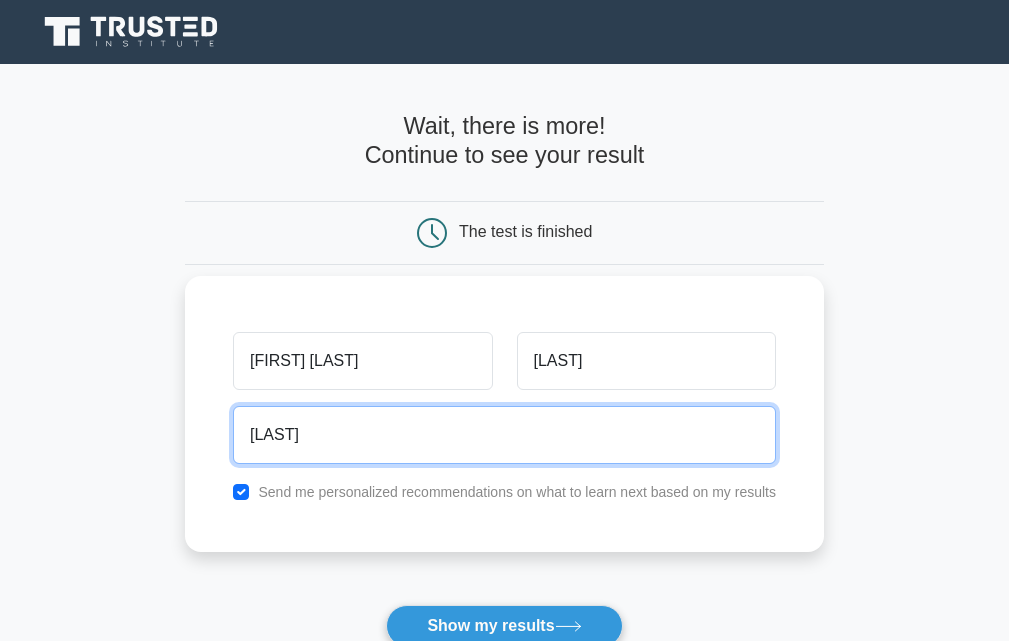 type on "K" 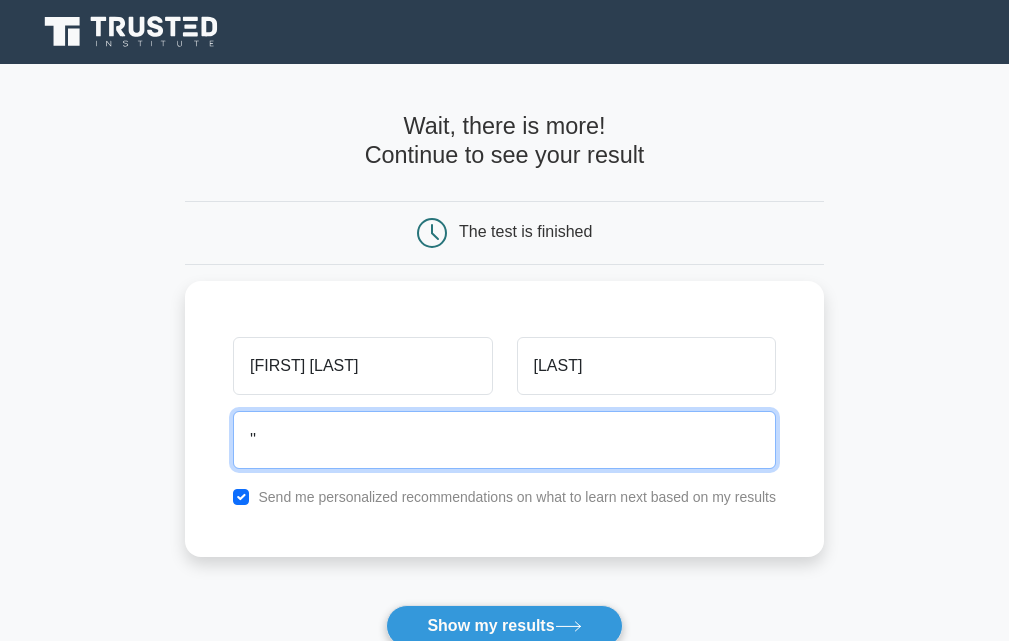 type on "'" 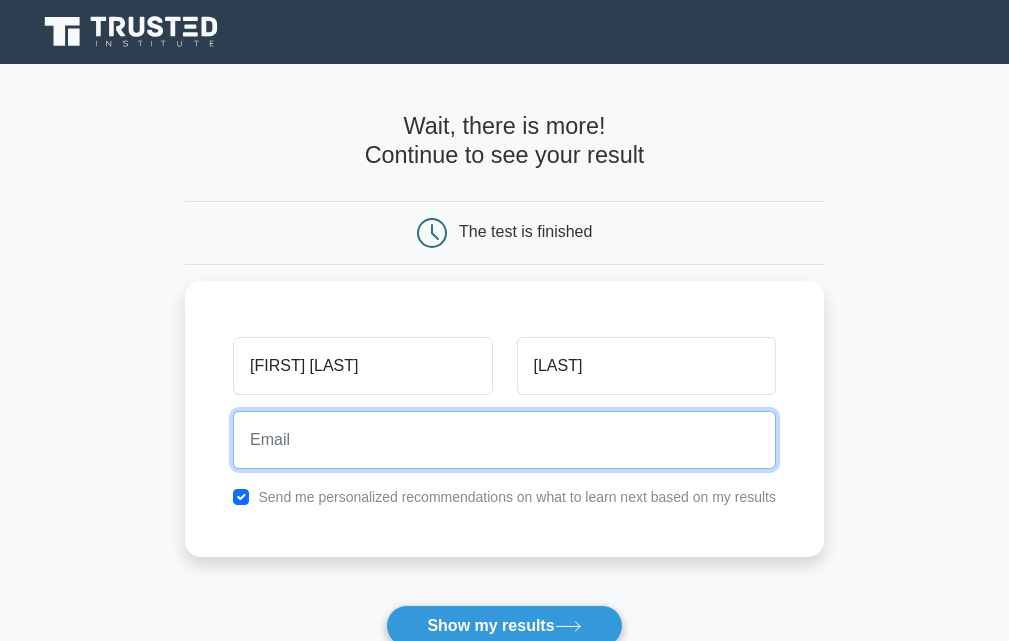 type on "'" 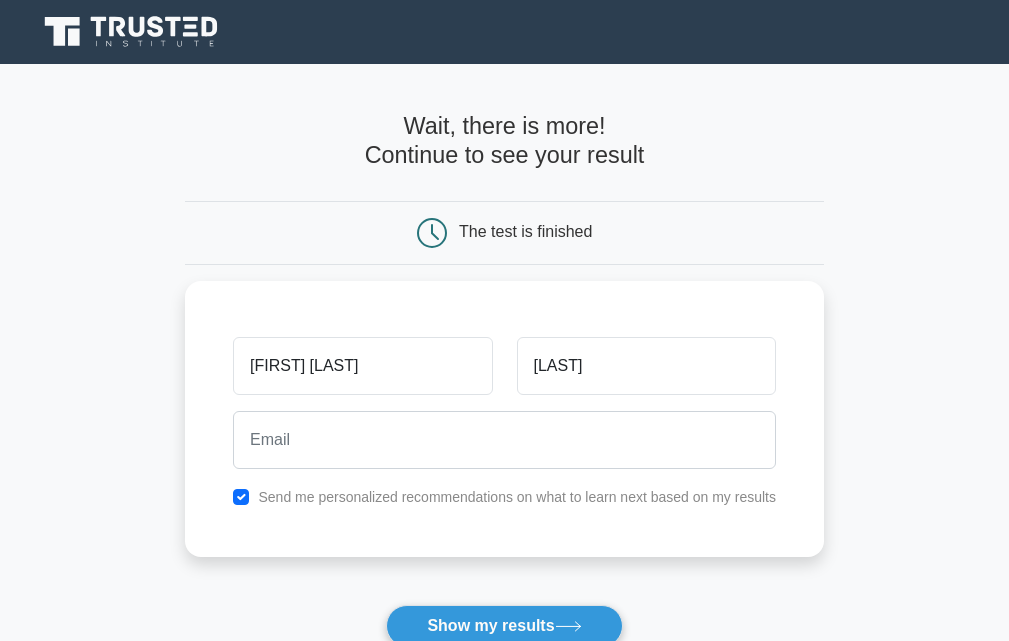 type 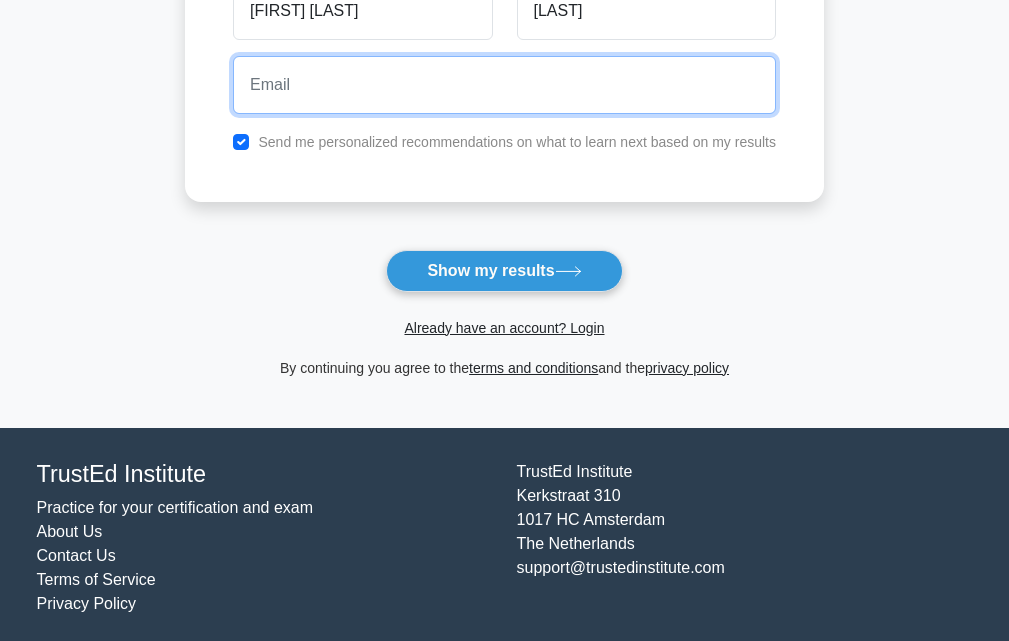 scroll, scrollTop: 354, scrollLeft: 0, axis: vertical 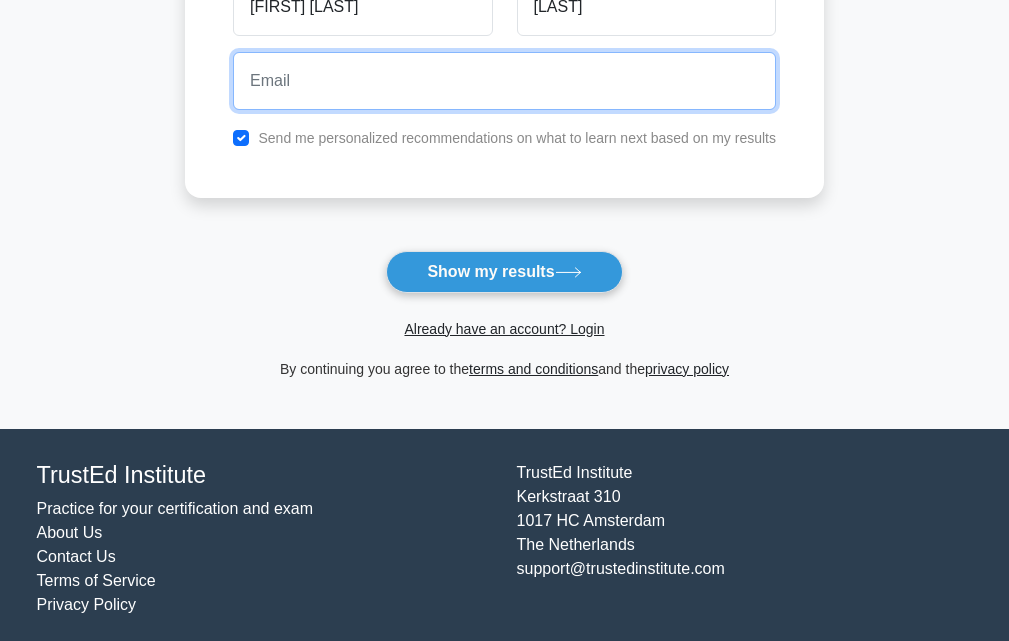 click at bounding box center (504, 81) 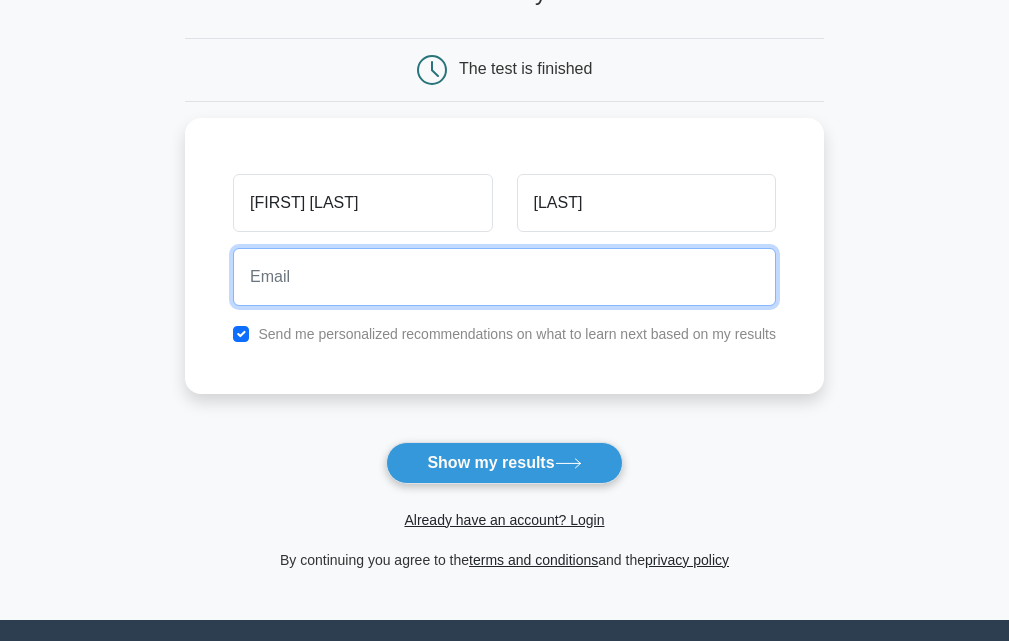 scroll, scrollTop: 0, scrollLeft: 0, axis: both 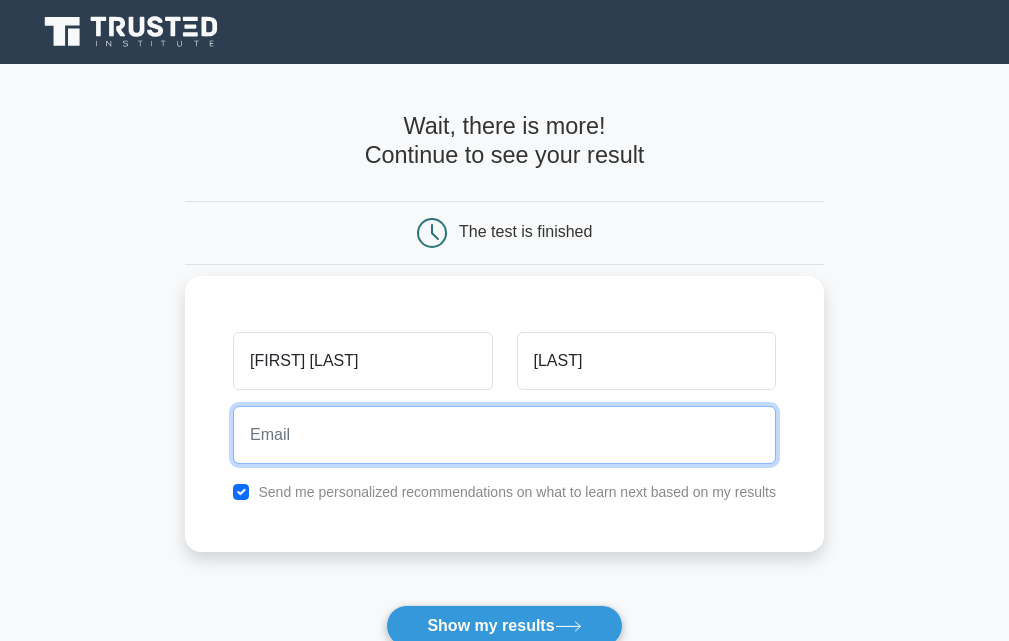 type on "'" 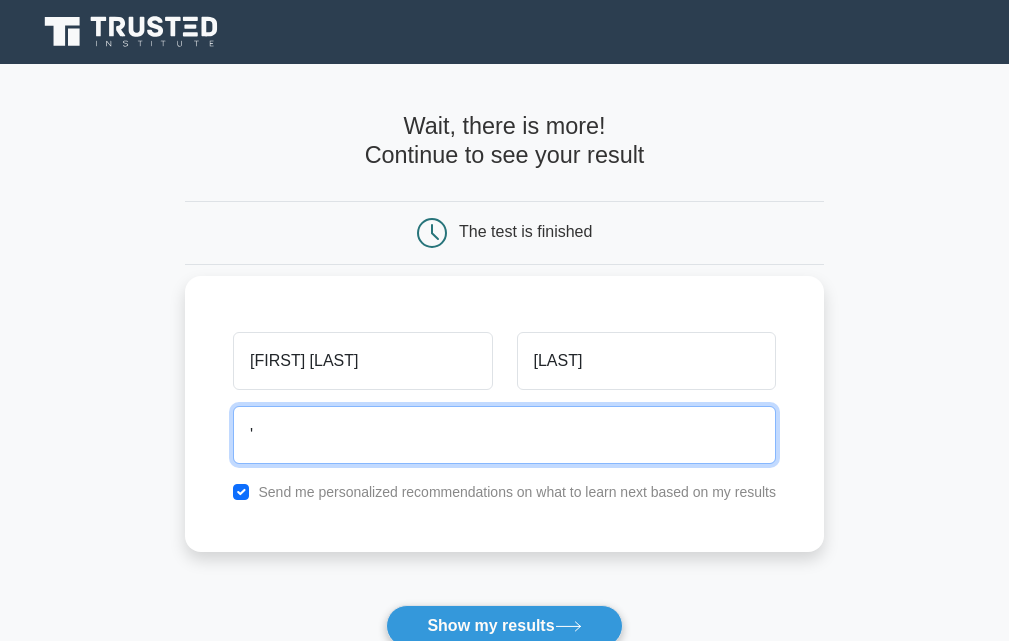 type 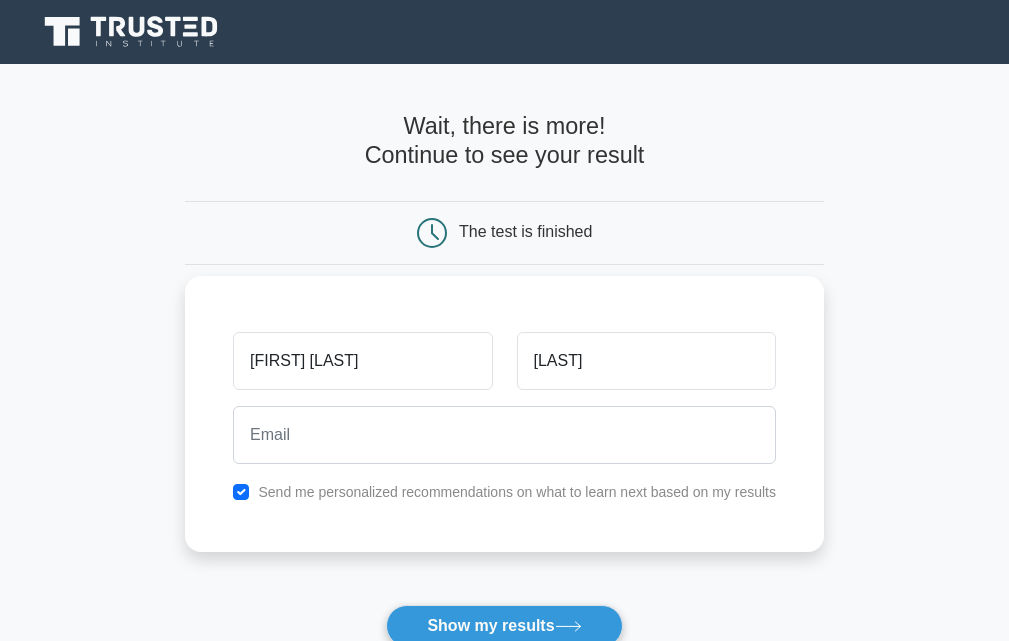 click on "Send me personalized recommendations on what to learn next based on my results" at bounding box center (517, 492) 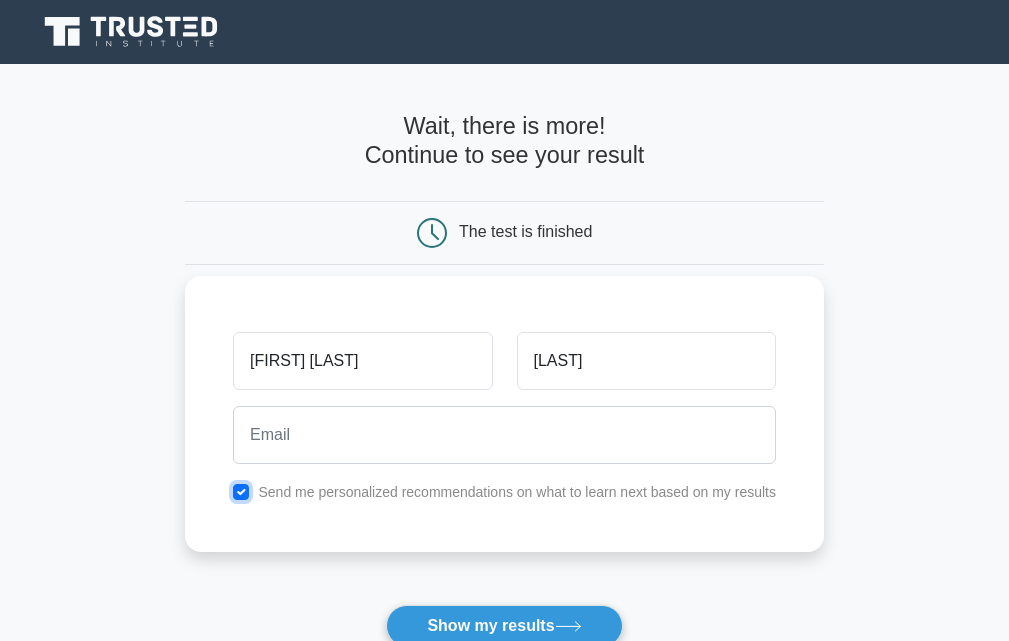 click at bounding box center [241, 492] 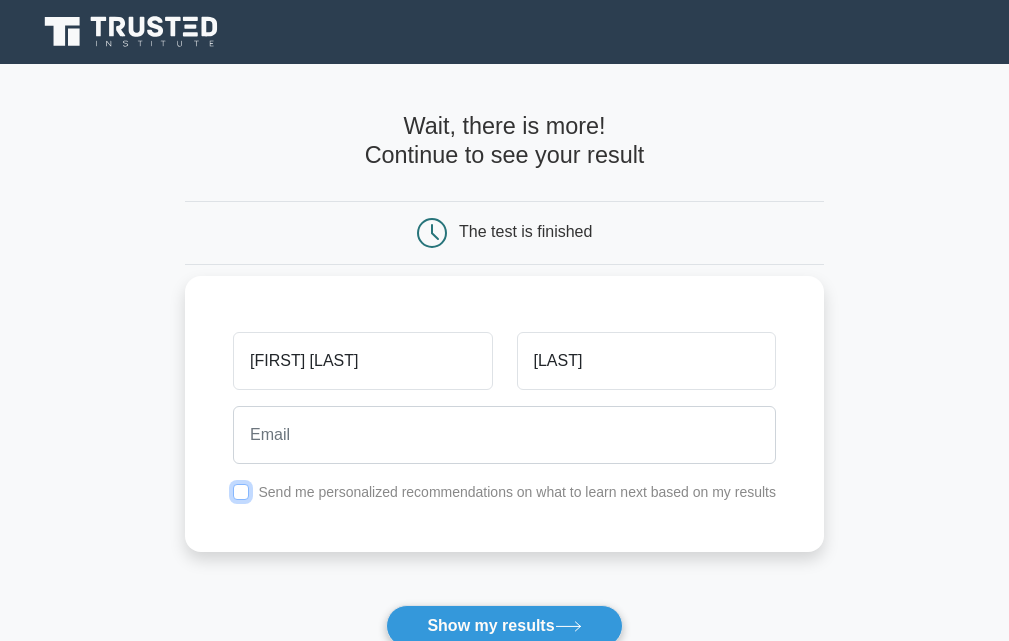 click at bounding box center [241, 492] 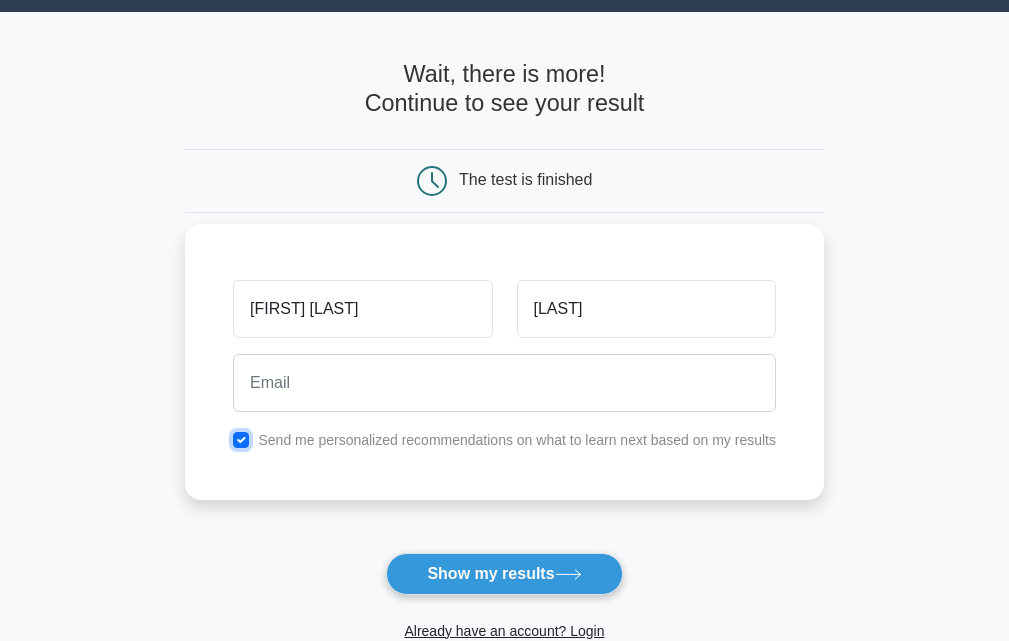 scroll, scrollTop: 100, scrollLeft: 0, axis: vertical 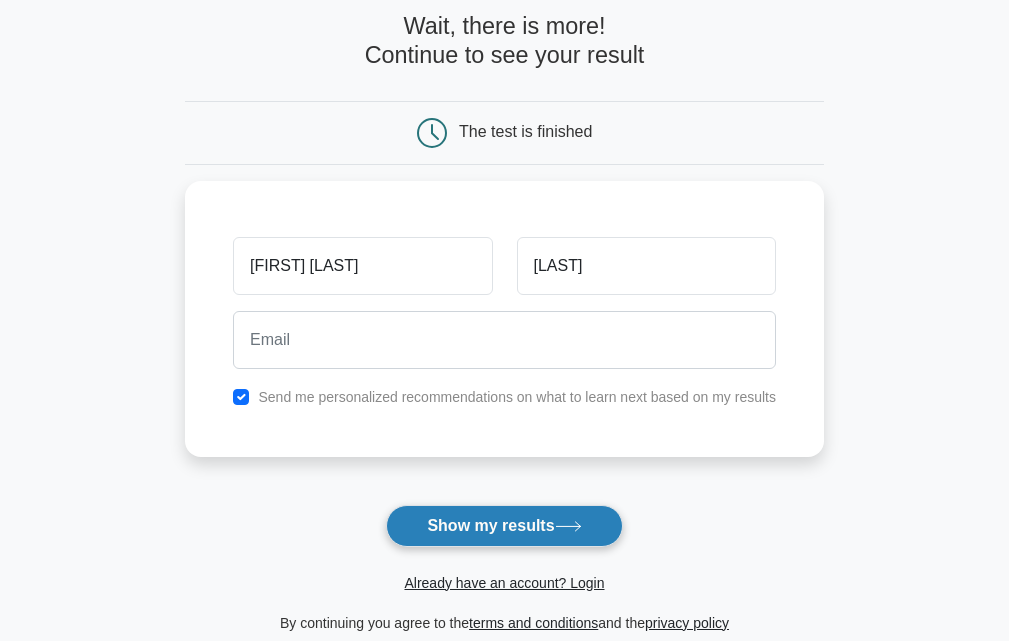 click on "Show my results" at bounding box center (504, 526) 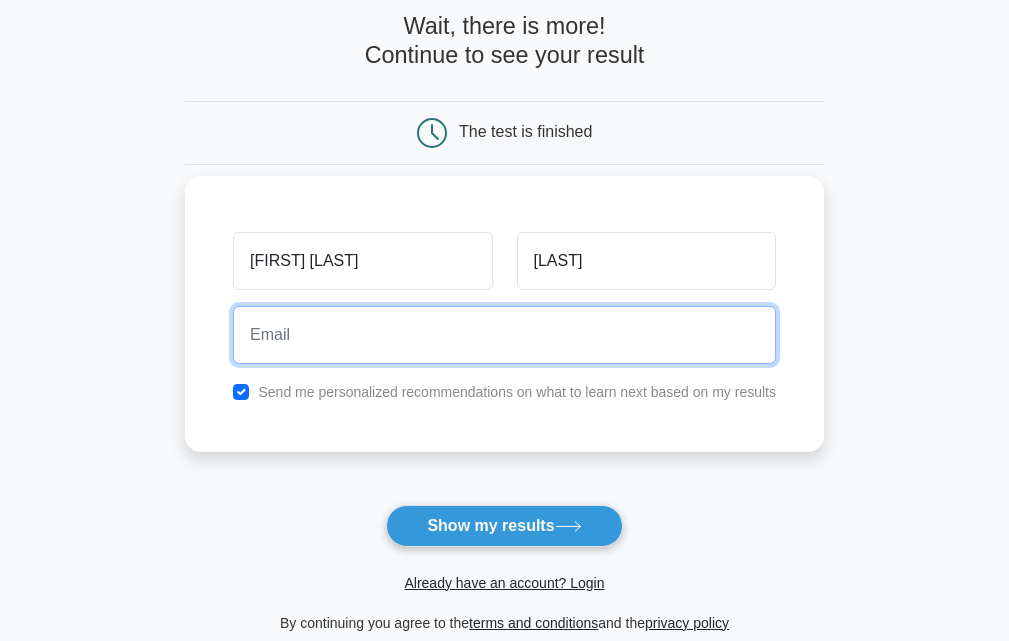 click at bounding box center [504, 335] 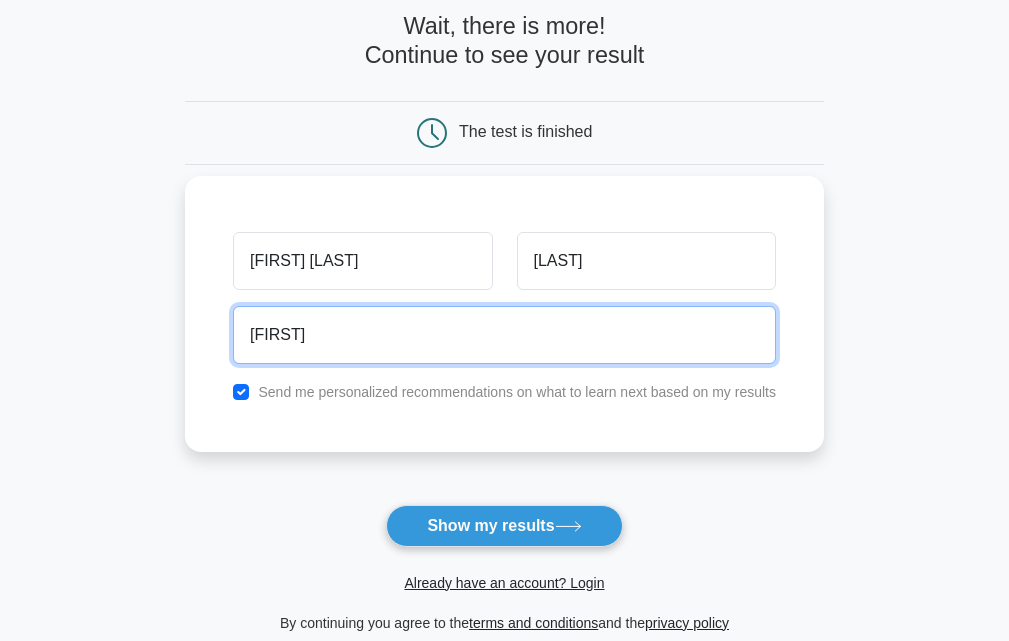 click on "hezem" at bounding box center [504, 335] 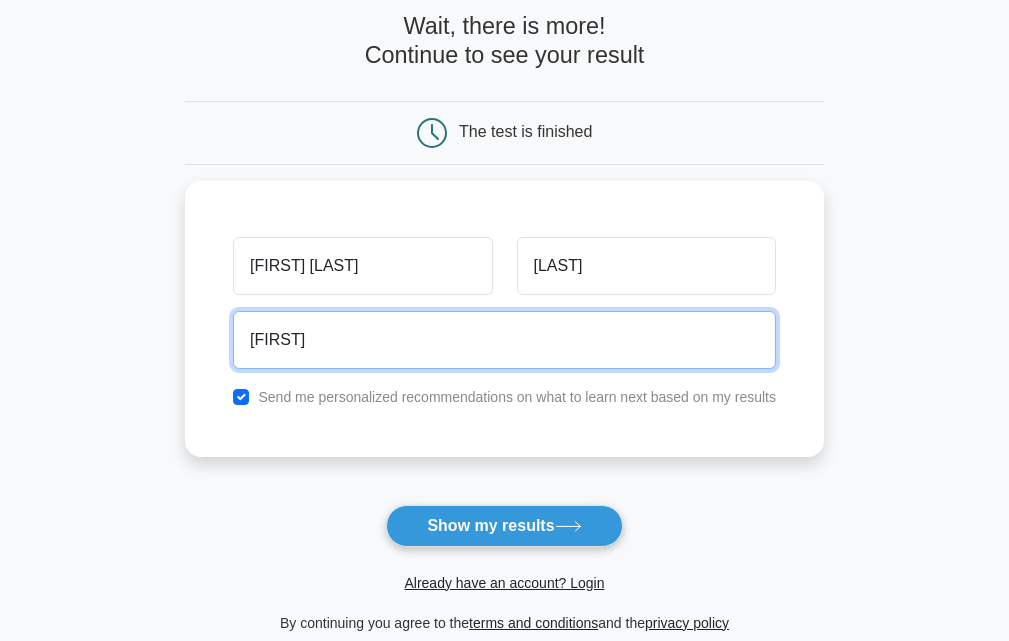 type on "hezem''''''''''''''''''''''''''" 